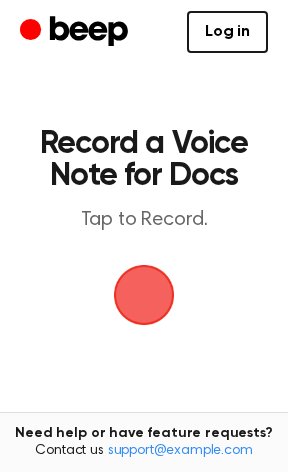 scroll, scrollTop: 0, scrollLeft: 0, axis: both 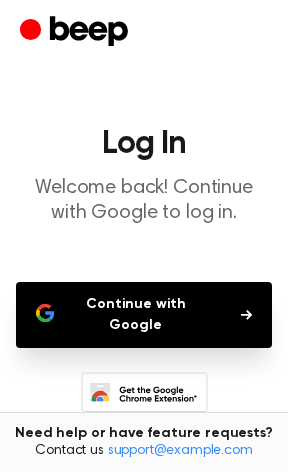 click on "Continue with Google" at bounding box center (144, 315) 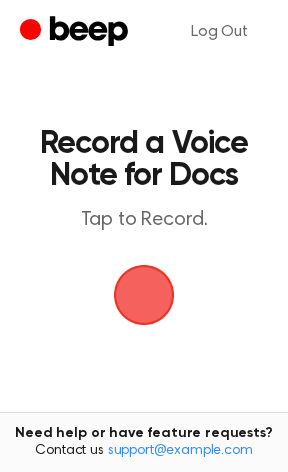 click at bounding box center [144, 295] 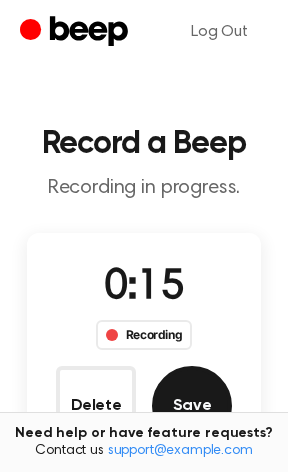 click on "Save" at bounding box center (192, 406) 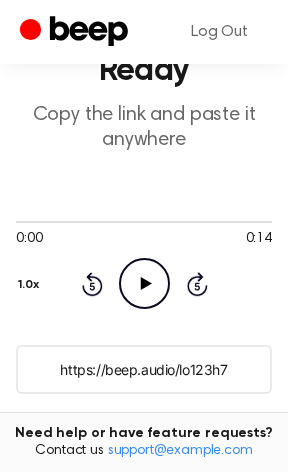scroll, scrollTop: 190, scrollLeft: 0, axis: vertical 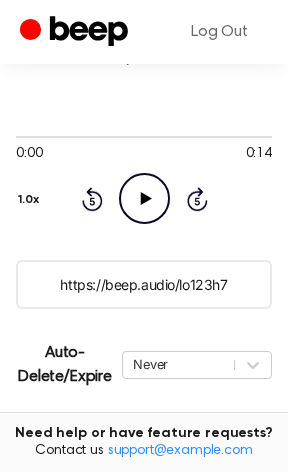 click on "Play Audio" 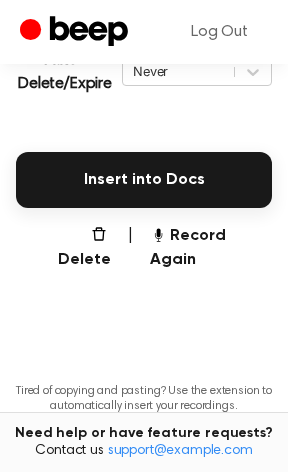 scroll, scrollTop: 496, scrollLeft: 0, axis: vertical 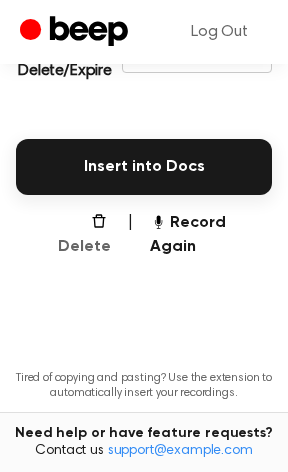 click on "Delete" at bounding box center [75, 235] 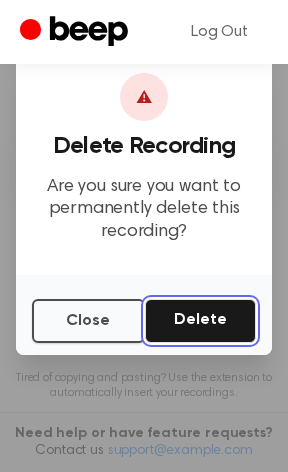 click on "Delete" at bounding box center [200, 321] 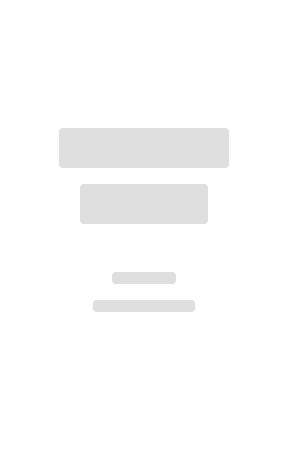 scroll, scrollTop: 0, scrollLeft: 0, axis: both 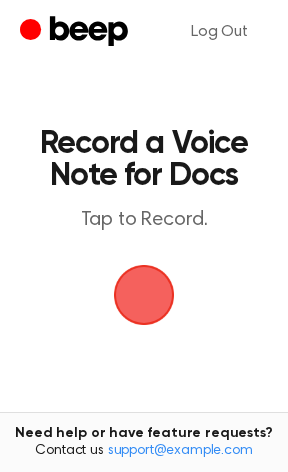 click at bounding box center [144, 295] 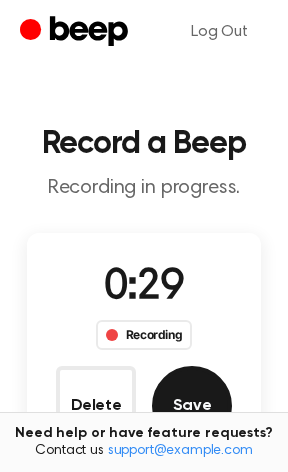 click on "Save" at bounding box center (192, 406) 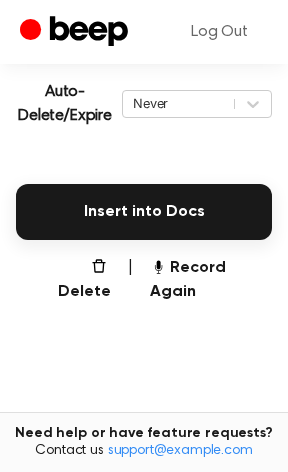 scroll, scrollTop: 454, scrollLeft: 0, axis: vertical 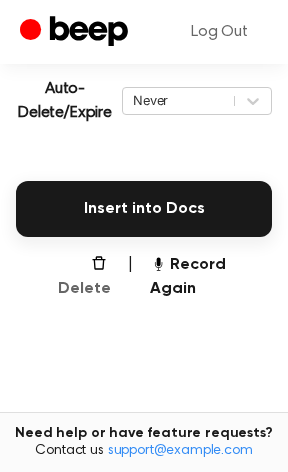 click on "Delete" at bounding box center (75, 277) 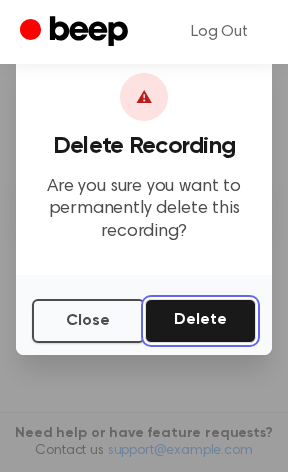 click on "Delete" at bounding box center (200, 321) 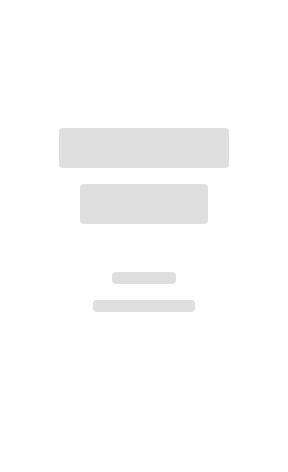 scroll, scrollTop: 0, scrollLeft: 0, axis: both 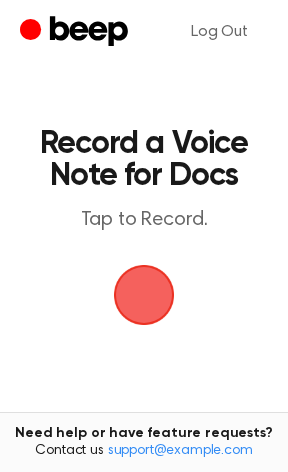 click at bounding box center (144, 295) 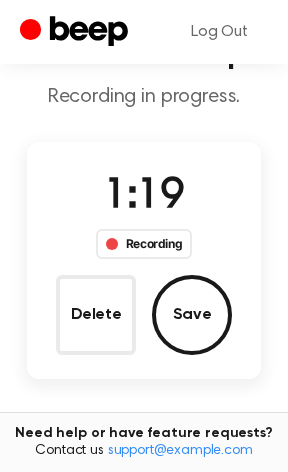 scroll, scrollTop: 93, scrollLeft: 0, axis: vertical 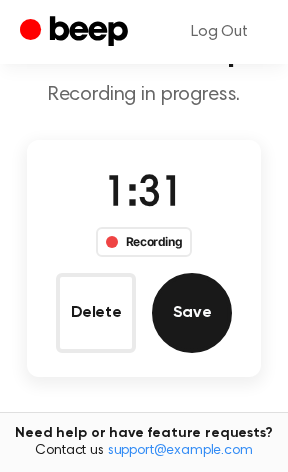 click on "Save" at bounding box center (192, 313) 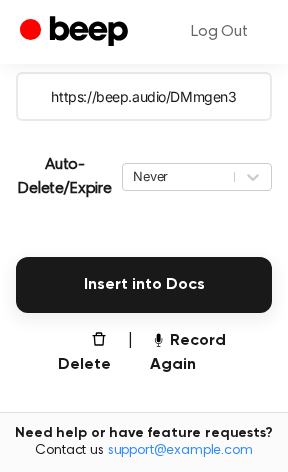 scroll, scrollTop: 375, scrollLeft: 0, axis: vertical 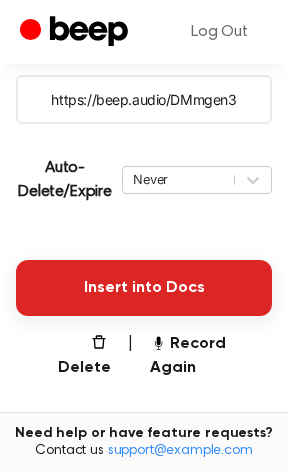 click on "Insert into Docs" at bounding box center [144, 288] 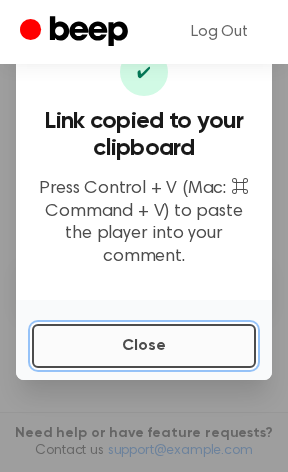 click on "Close" at bounding box center (144, 346) 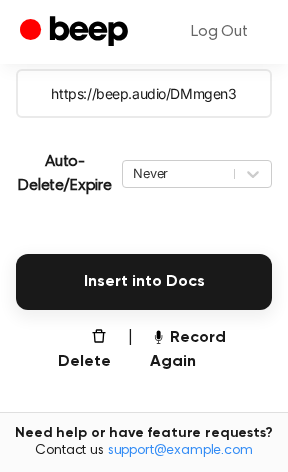 scroll, scrollTop: 382, scrollLeft: 0, axis: vertical 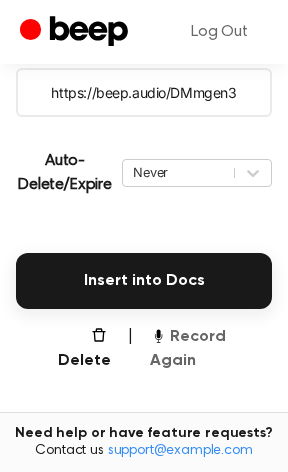 click on "Record Again" at bounding box center [211, 349] 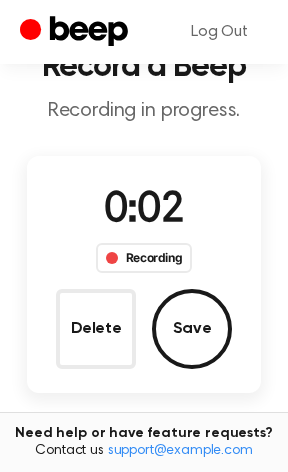 scroll, scrollTop: 73, scrollLeft: 0, axis: vertical 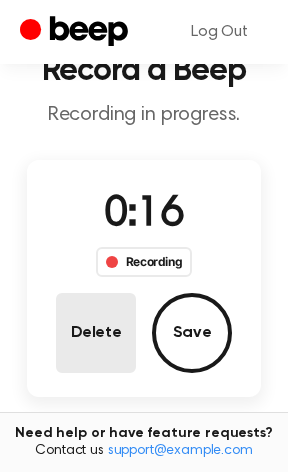 click on "Delete" at bounding box center [96, 333] 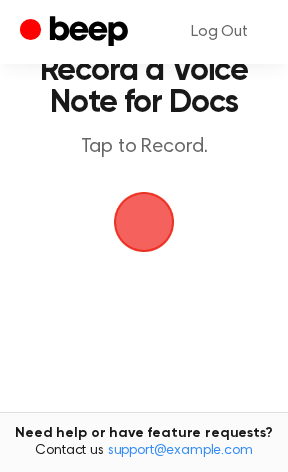 click at bounding box center (144, 222) 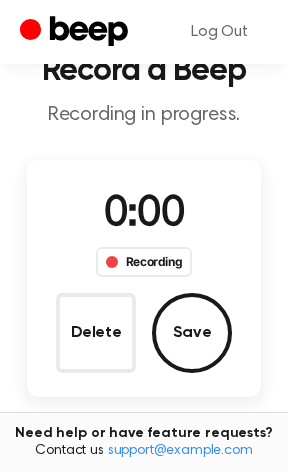 scroll, scrollTop: 154, scrollLeft: 0, axis: vertical 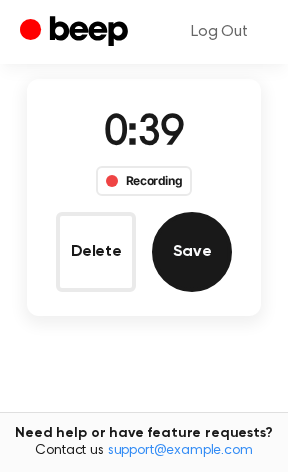 click on "Save" at bounding box center (192, 252) 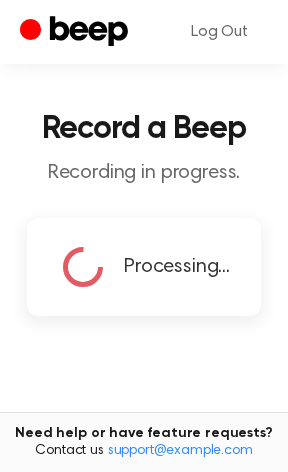 scroll, scrollTop: 415, scrollLeft: 0, axis: vertical 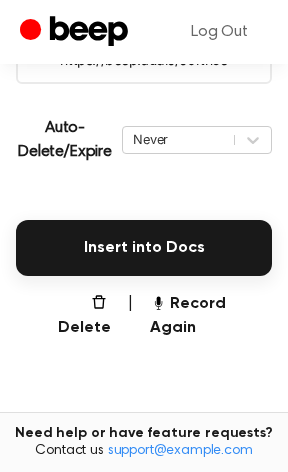click on "Insert into Docs" at bounding box center [144, 248] 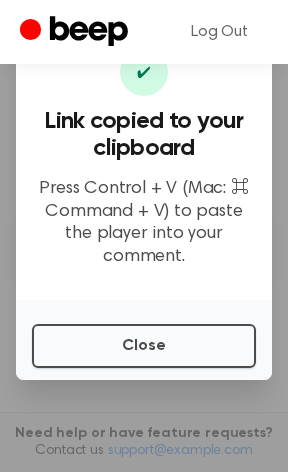 type 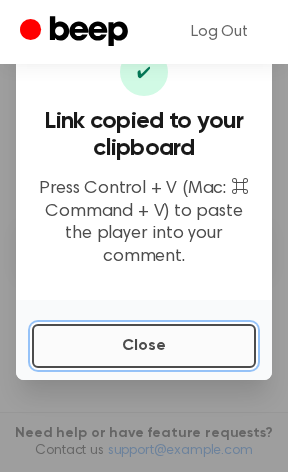 click on "Close" at bounding box center [144, 346] 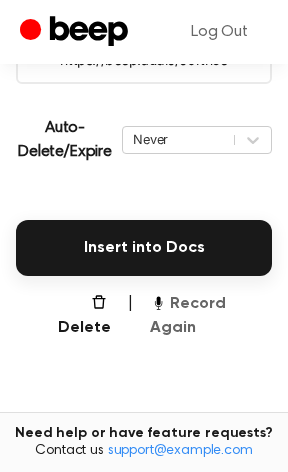 click on "Record Again" at bounding box center [211, 316] 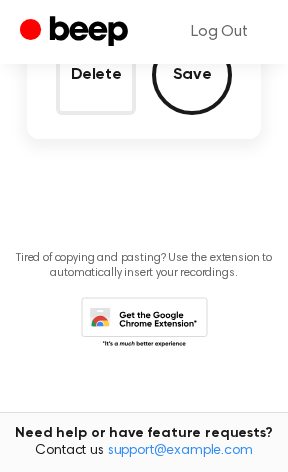scroll, scrollTop: 154, scrollLeft: 0, axis: vertical 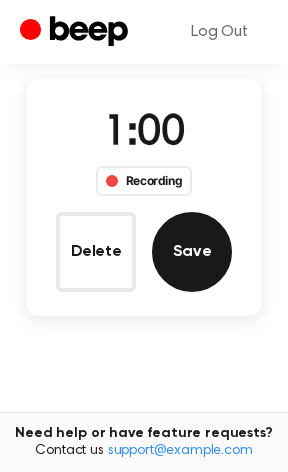 click on "Save" at bounding box center [192, 252] 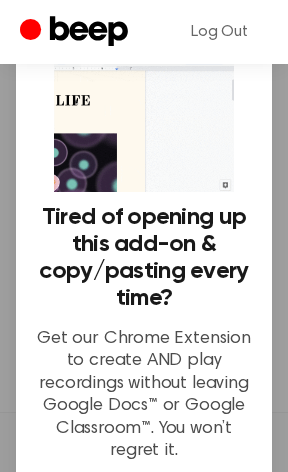 scroll, scrollTop: 415, scrollLeft: 0, axis: vertical 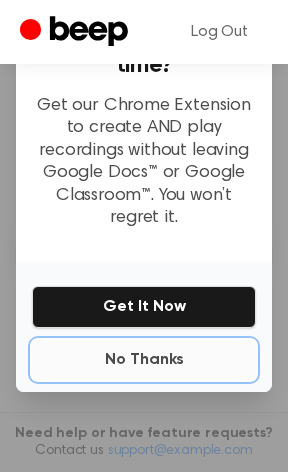 click on "No Thanks" at bounding box center (144, 360) 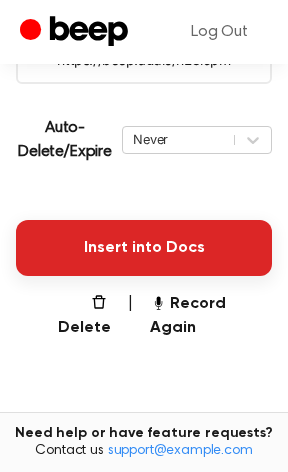 click on "Insert into Docs" at bounding box center [144, 248] 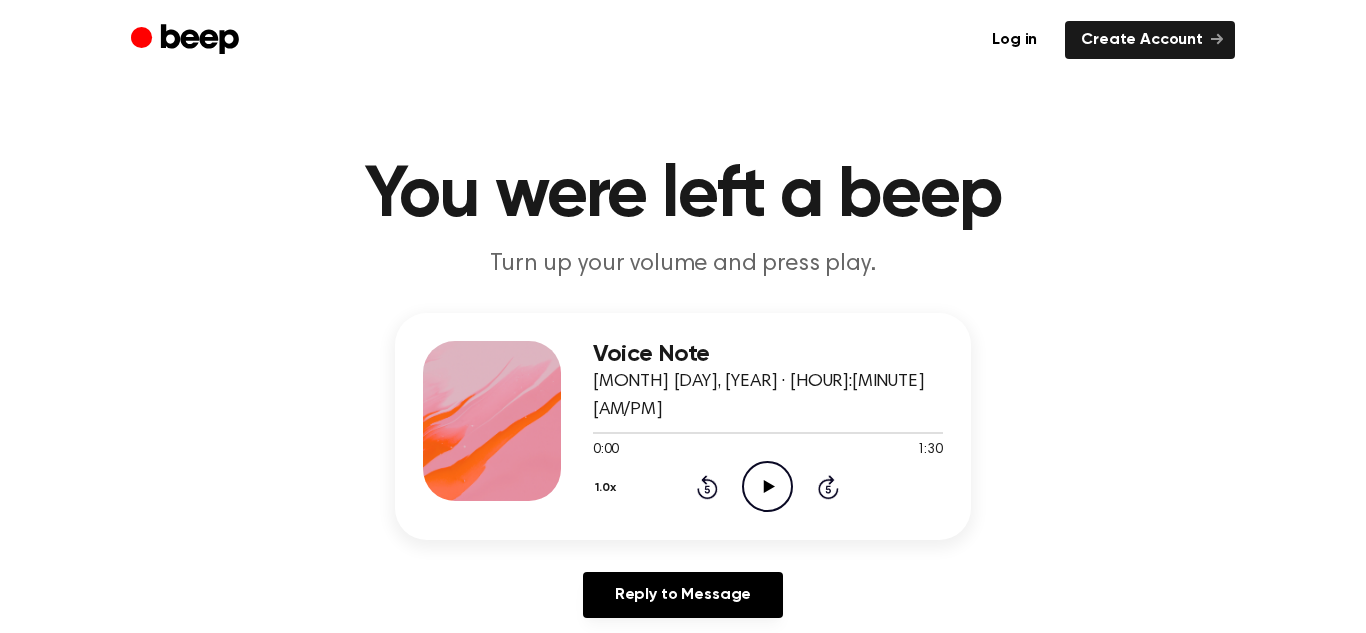 scroll, scrollTop: 0, scrollLeft: 0, axis: both 